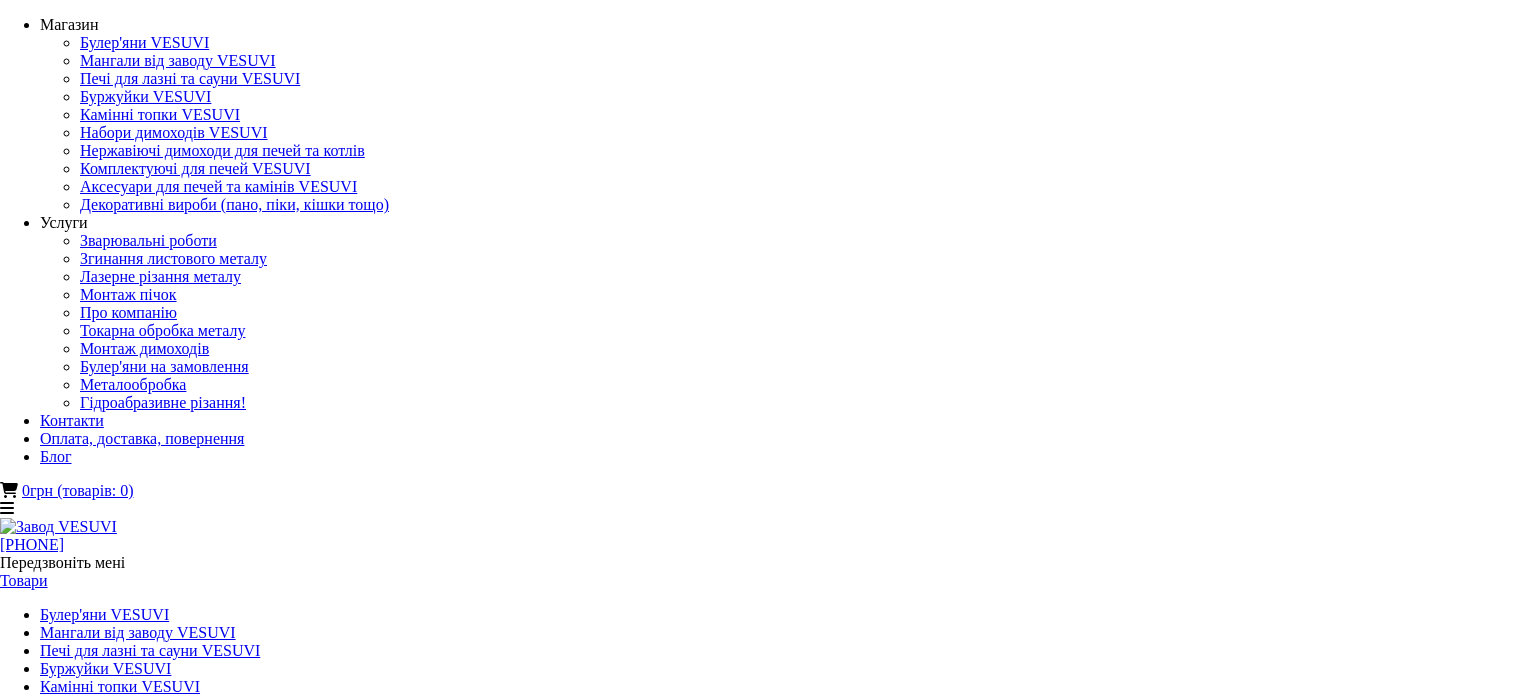 scroll, scrollTop: 0, scrollLeft: 0, axis: both 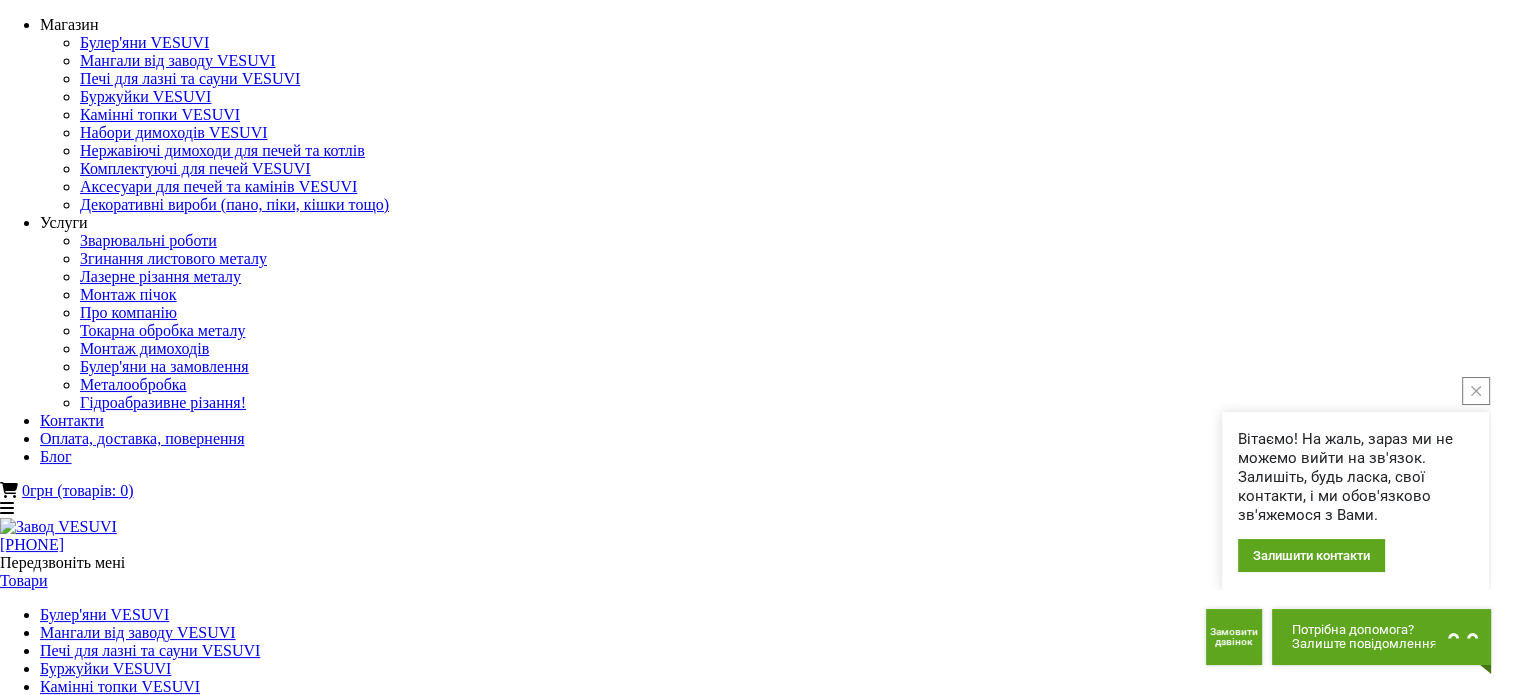 click on "Нержавіючі димоходи для печей та котлів" at bounding box center [182, 722] 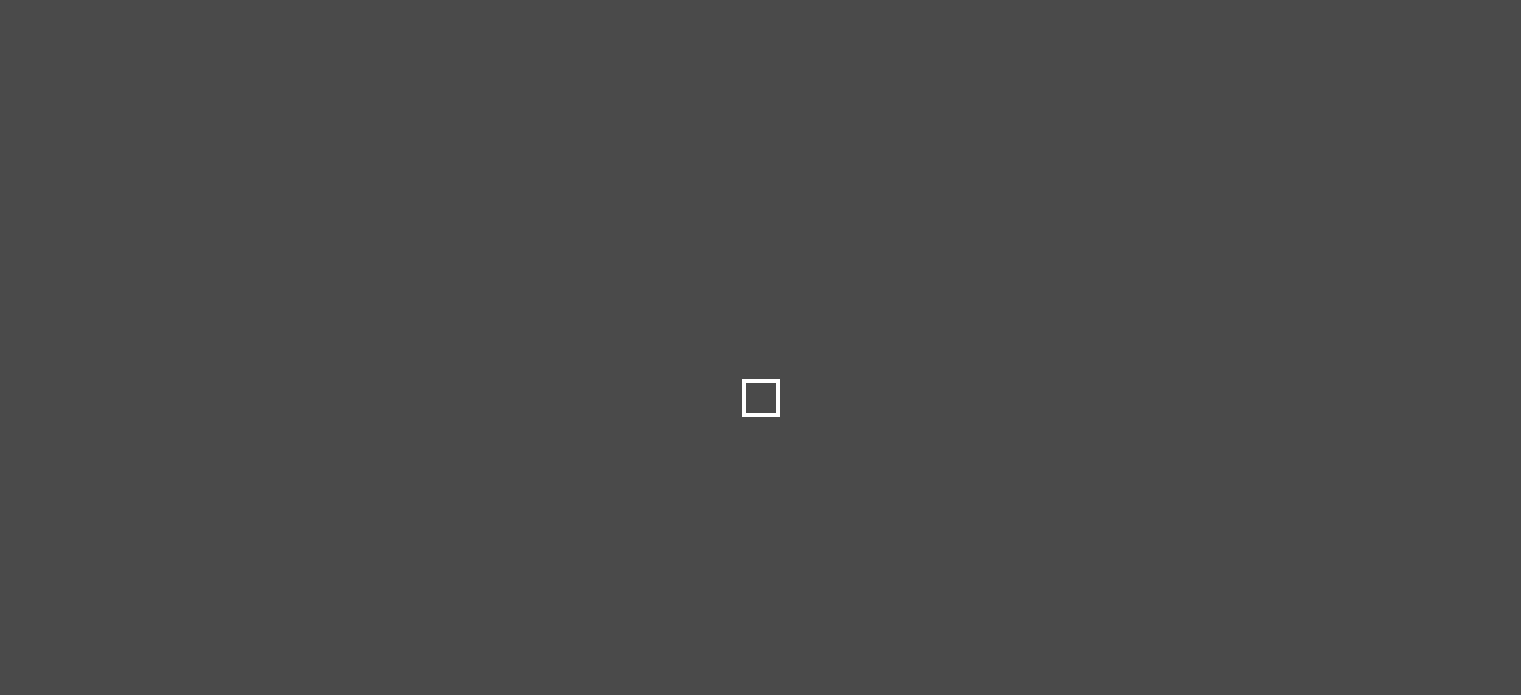scroll, scrollTop: 0, scrollLeft: 0, axis: both 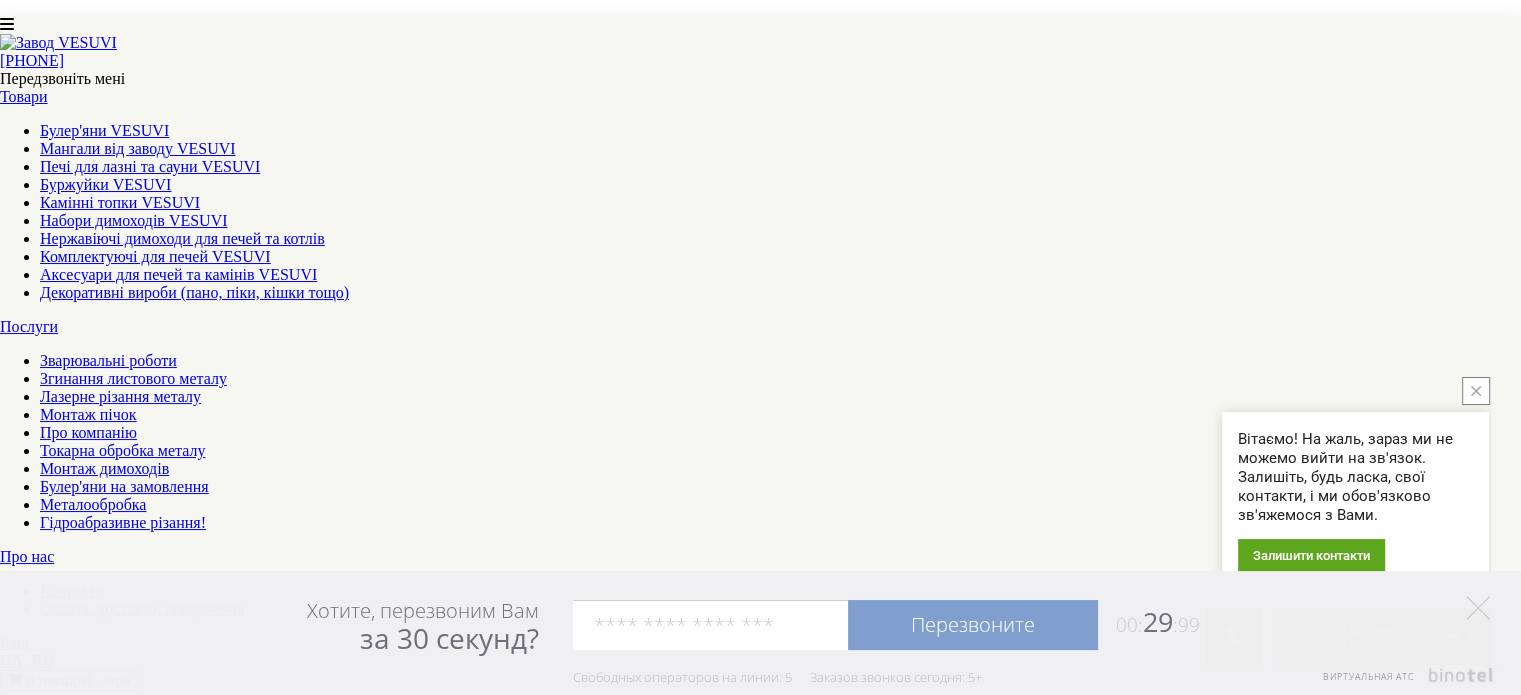 click on "2" at bounding box center [44, 5193] 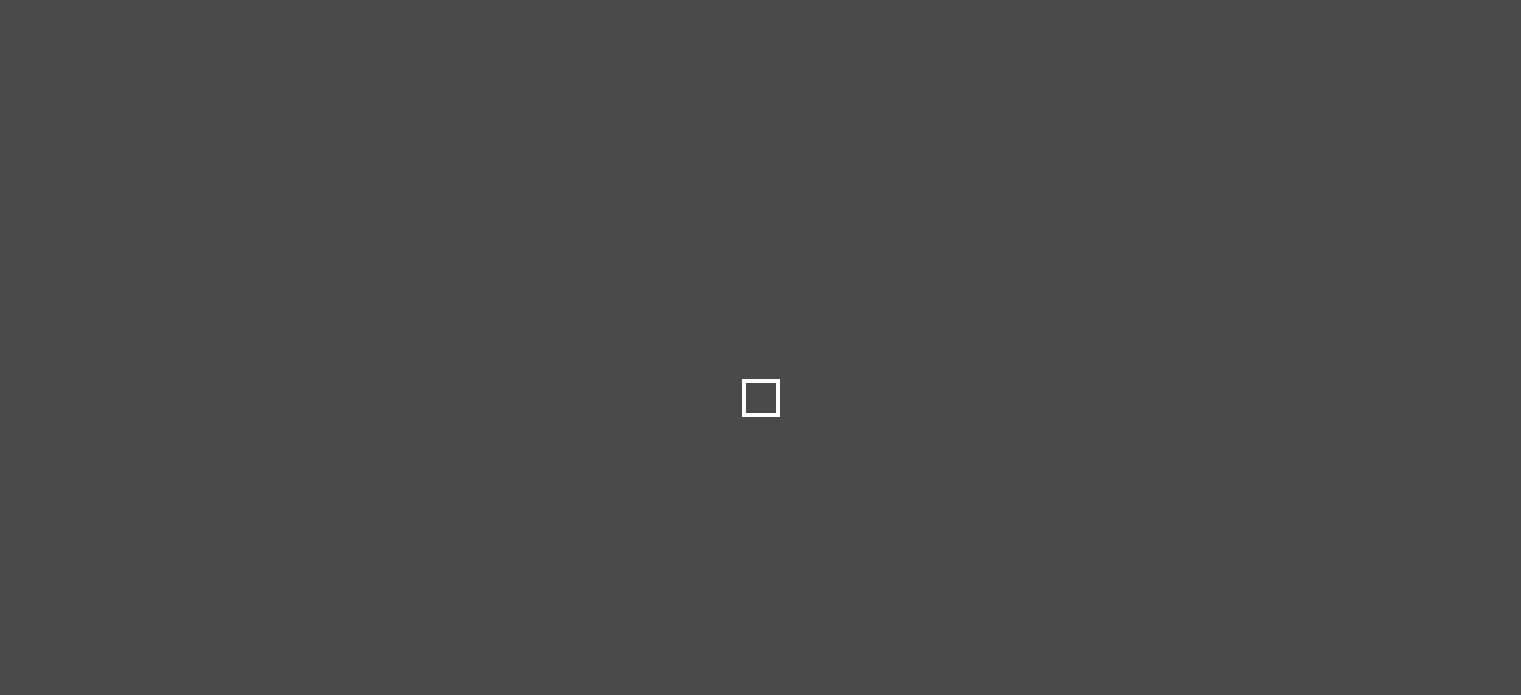 scroll, scrollTop: 0, scrollLeft: 0, axis: both 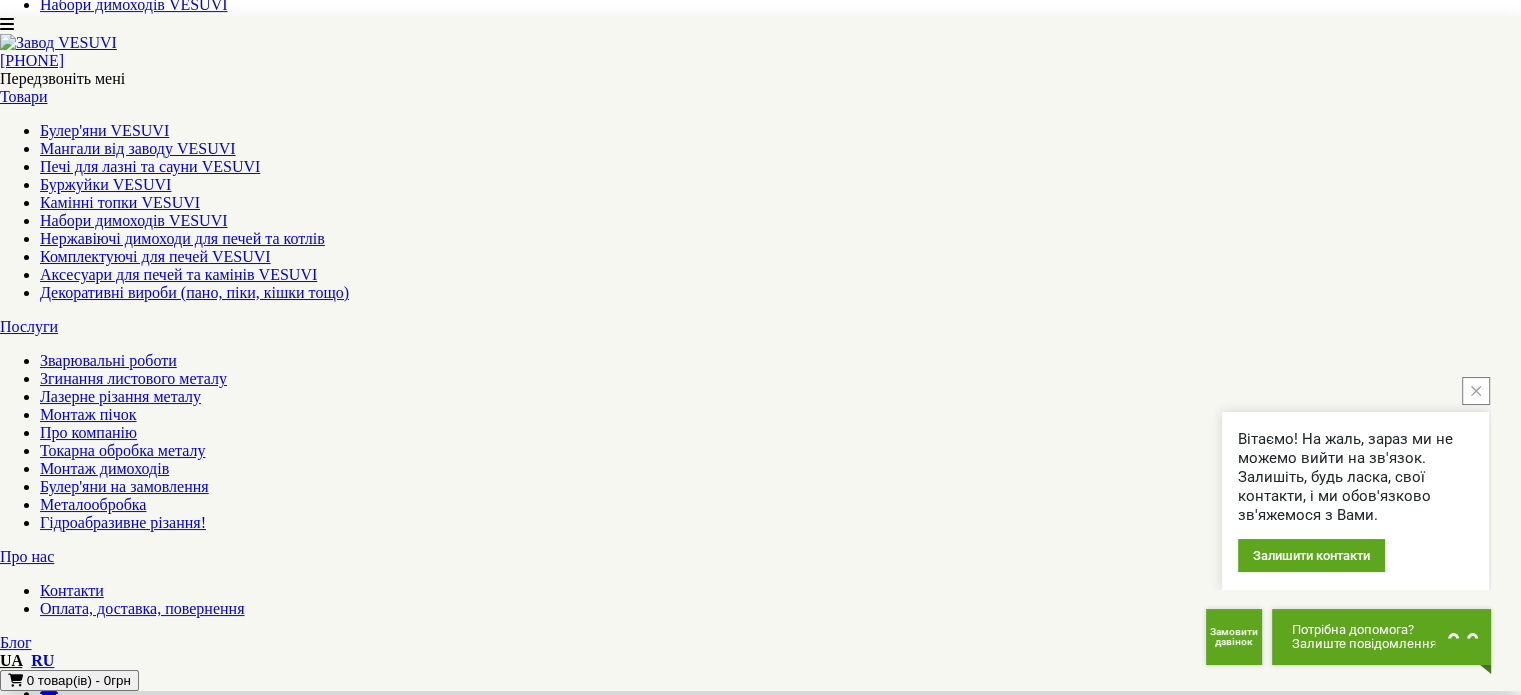 click on "Ø100 Ревізія, 0,5 мм, нерж. 304 AISI" at bounding box center (124, 2812) 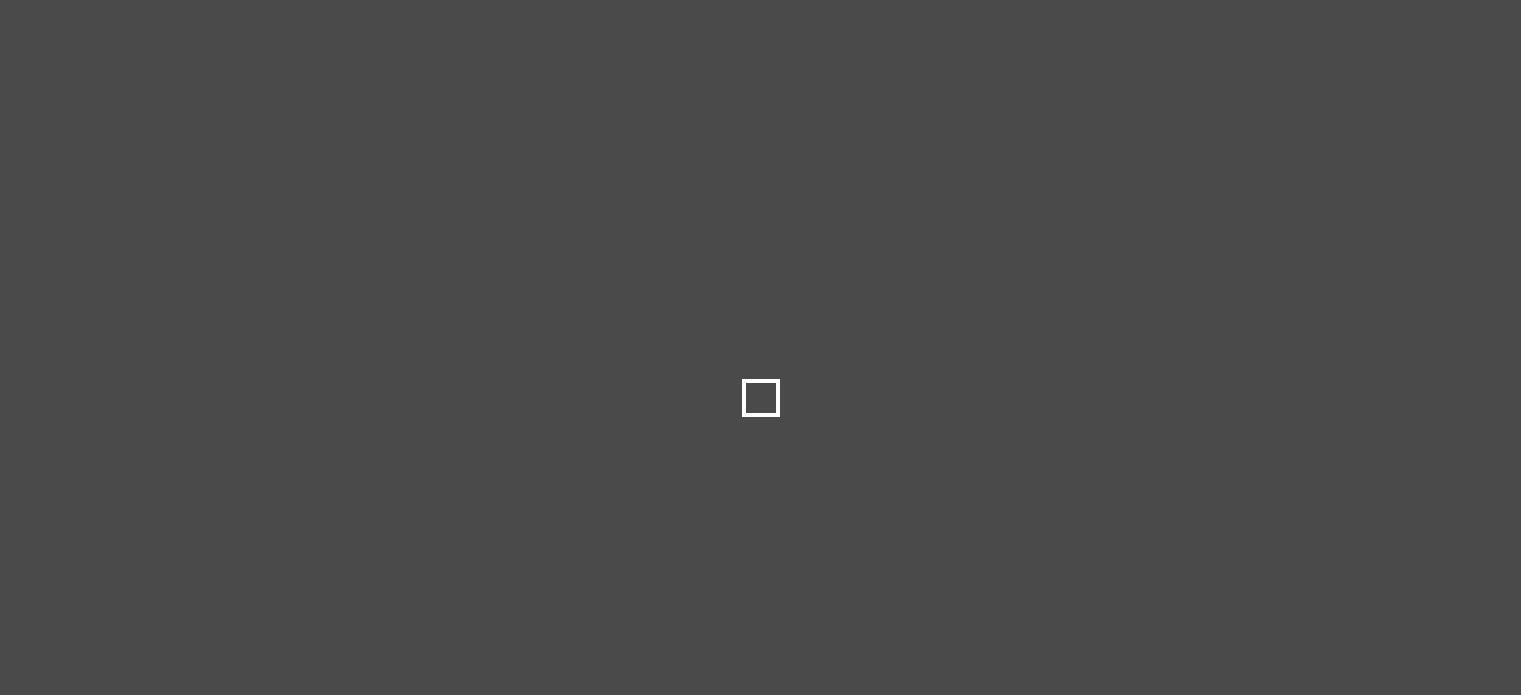 scroll, scrollTop: 0, scrollLeft: 0, axis: both 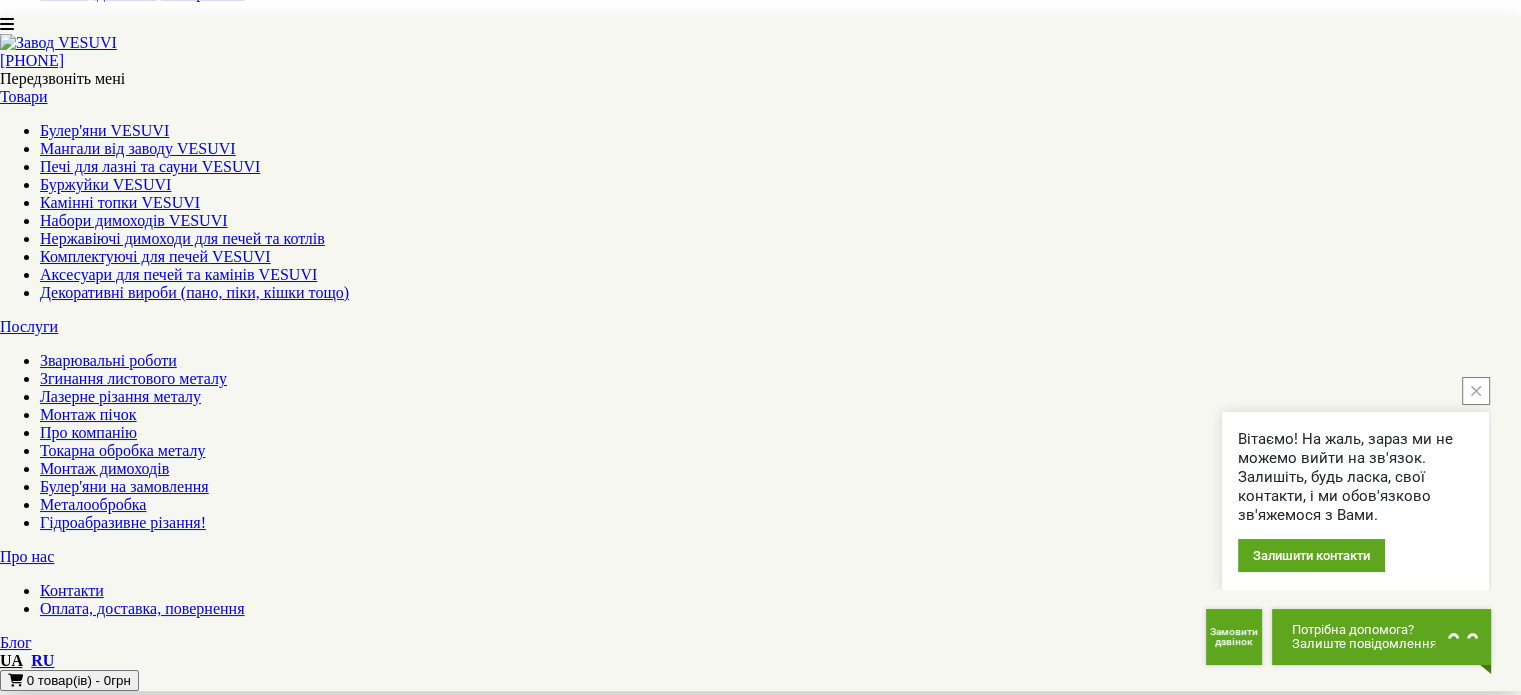 click on "Ø100 Трійник 87°, 0,5 мм, нерж. 304 AISI" at bounding box center (141, 3928) 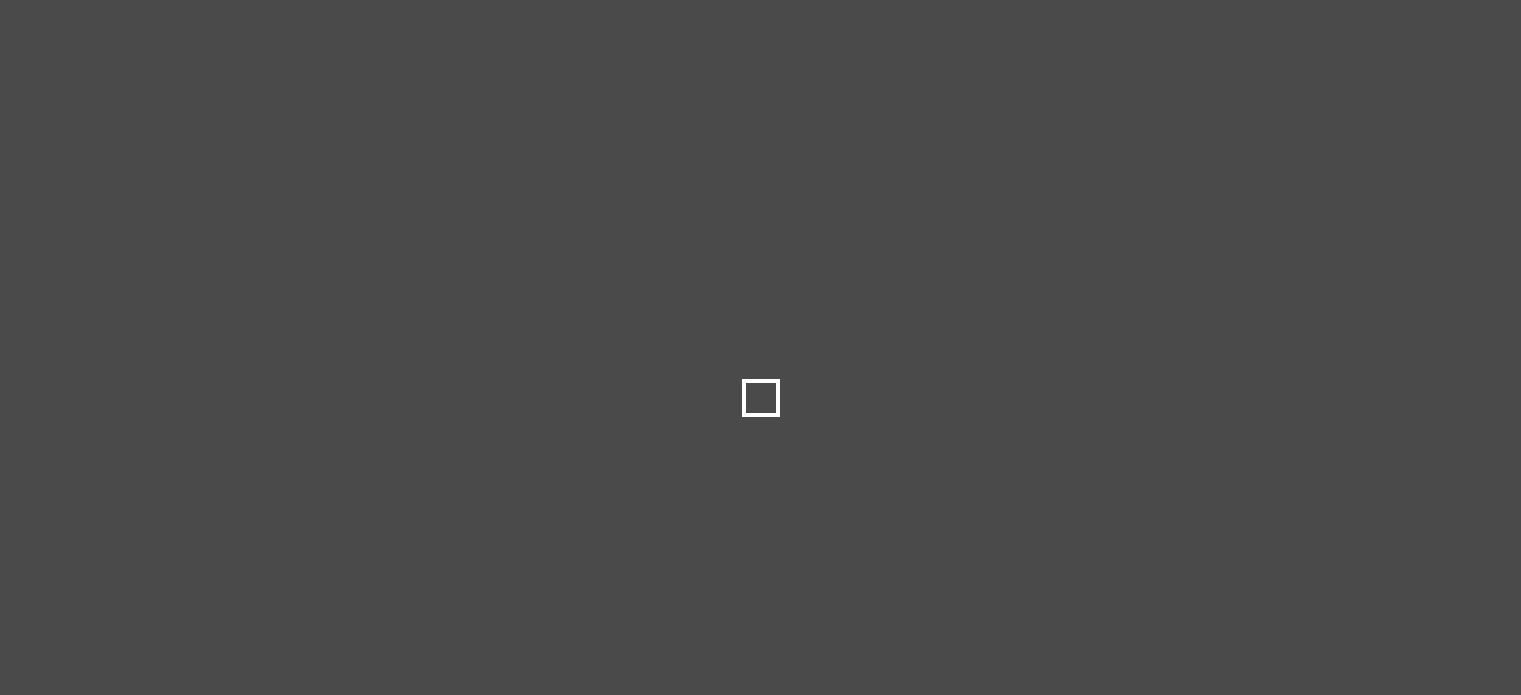 scroll, scrollTop: 0, scrollLeft: 0, axis: both 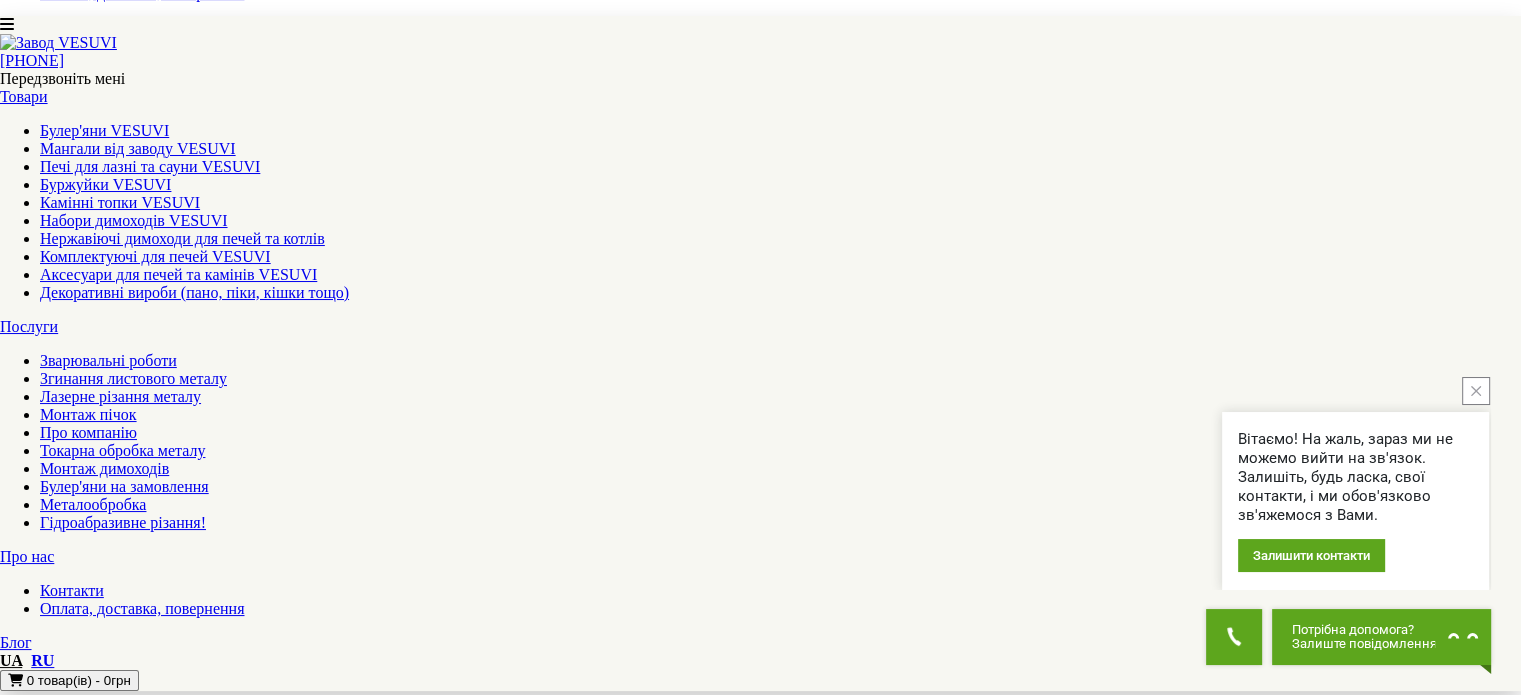 click on "Ø100 Трійник 45°, 0,5 мм, нерж. 304 AISI" at bounding box center (141, 3549) 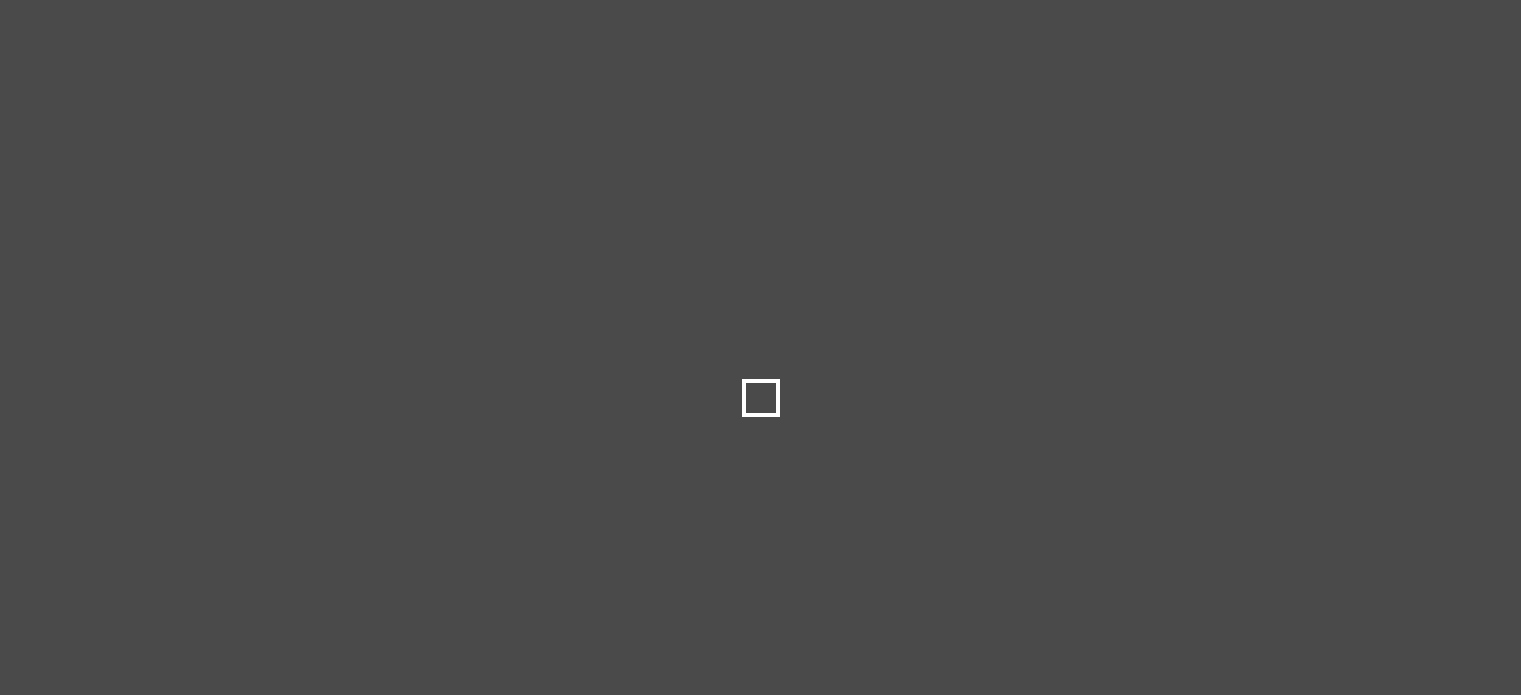 scroll, scrollTop: 0, scrollLeft: 0, axis: both 